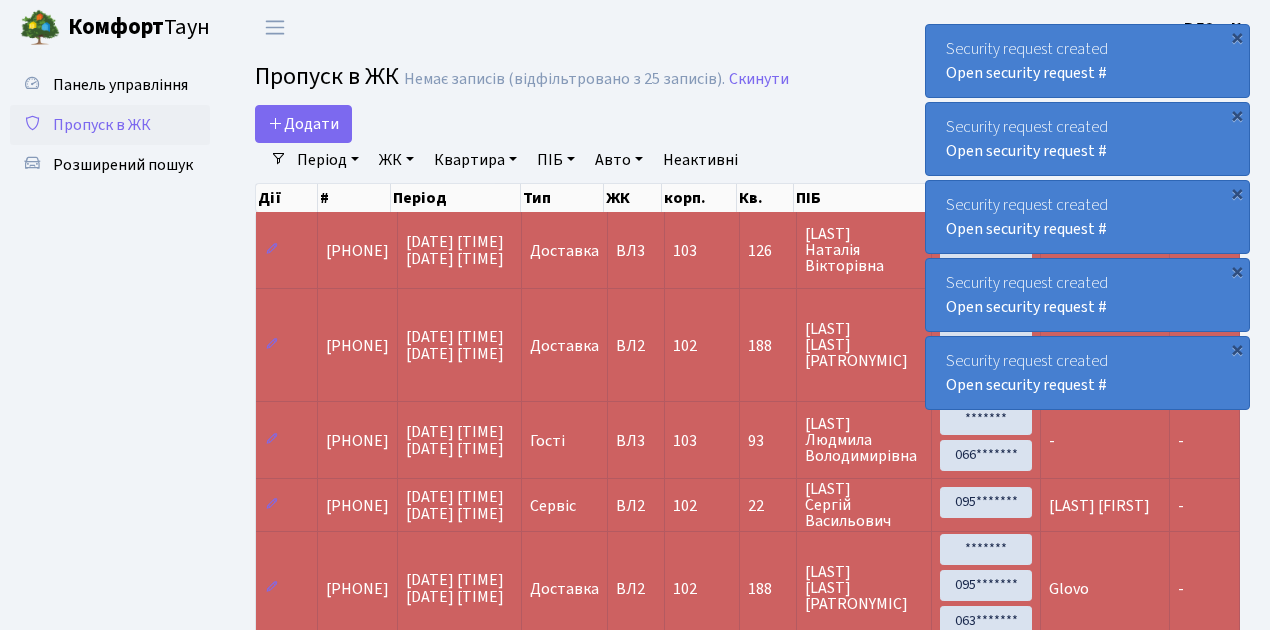 select on "25" 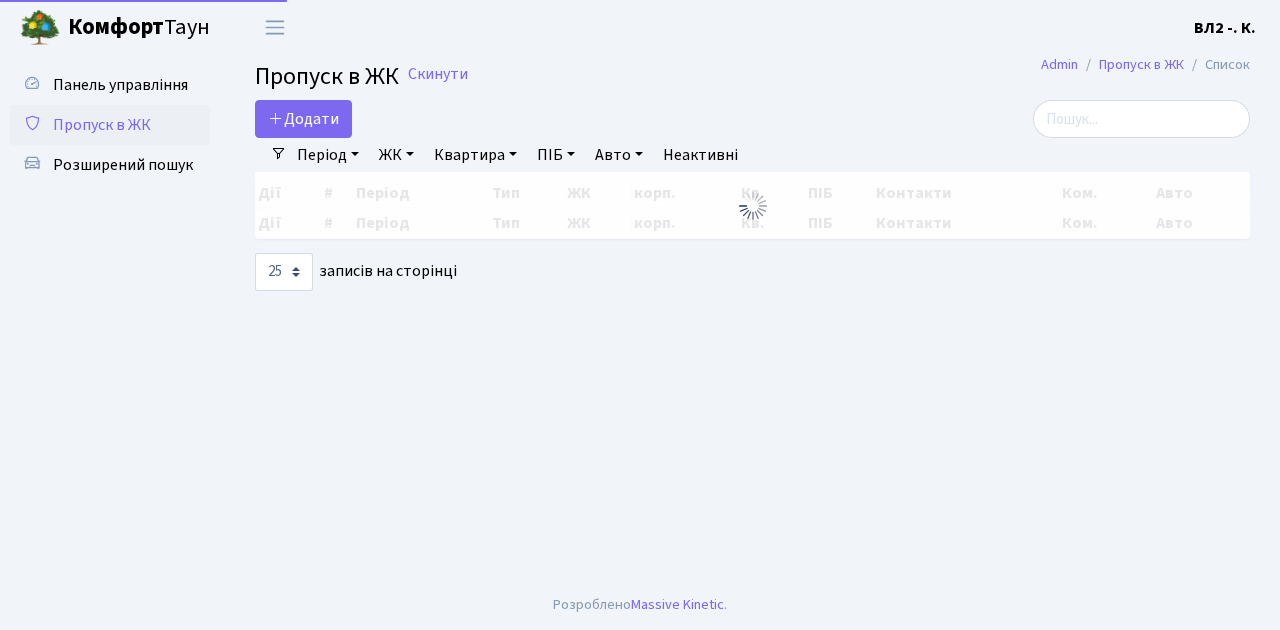 select on "25" 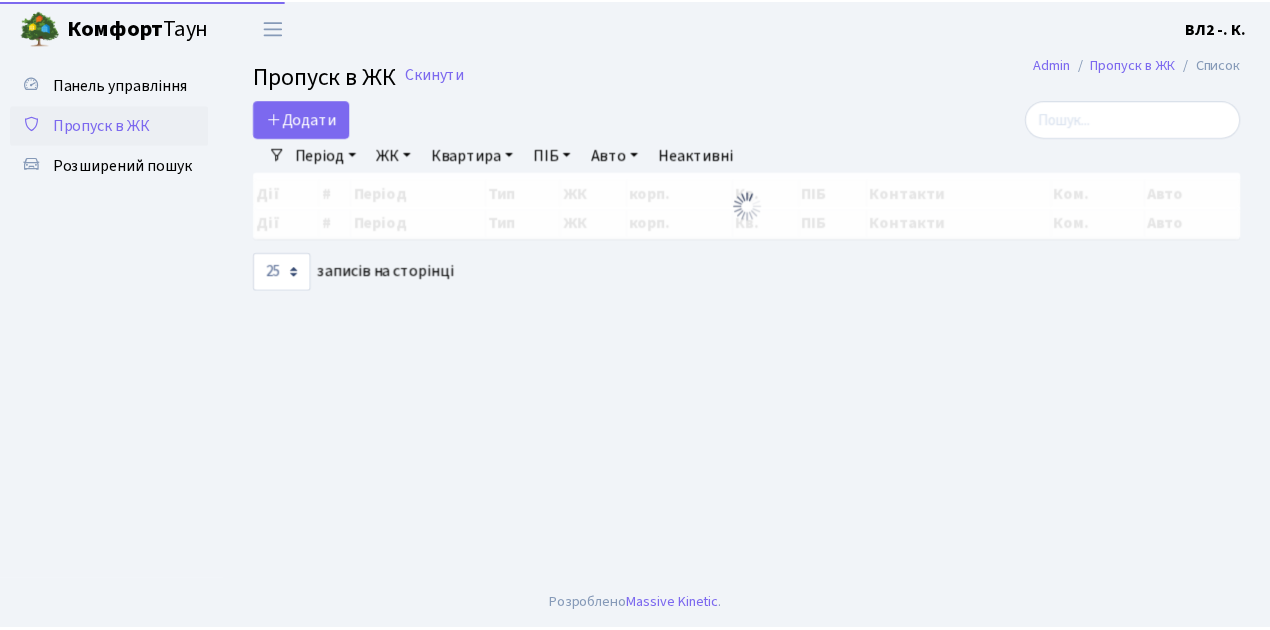 scroll, scrollTop: 0, scrollLeft: 0, axis: both 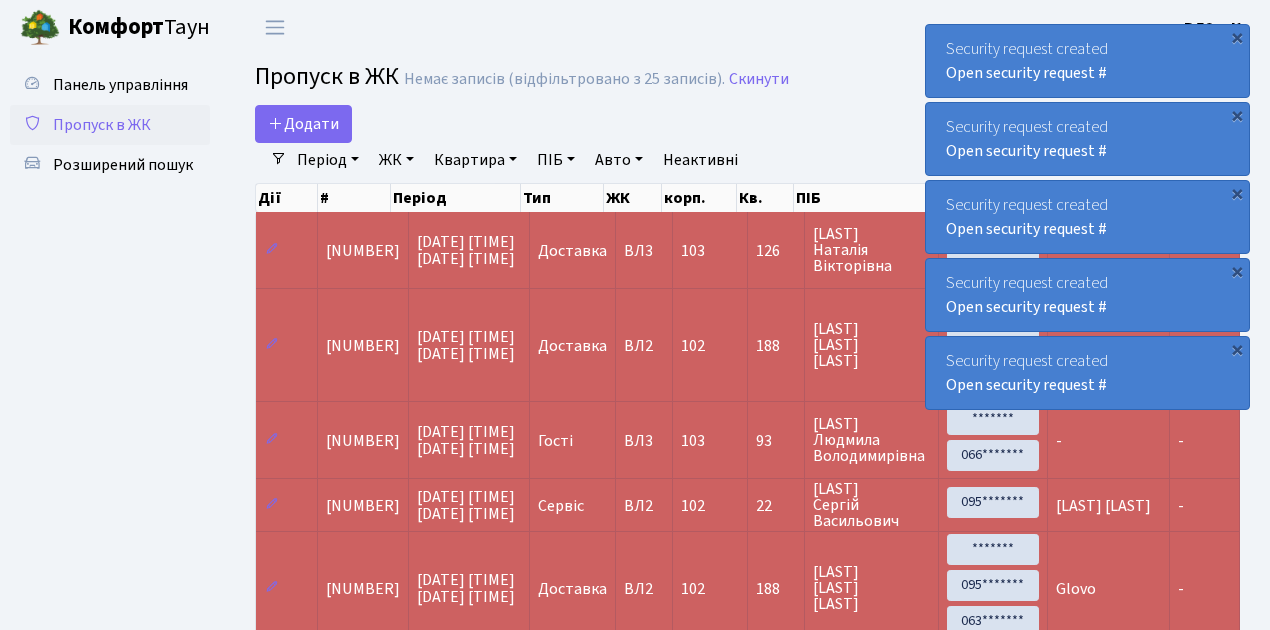 click on "Пропуск в ЖК" at bounding box center (102, 125) 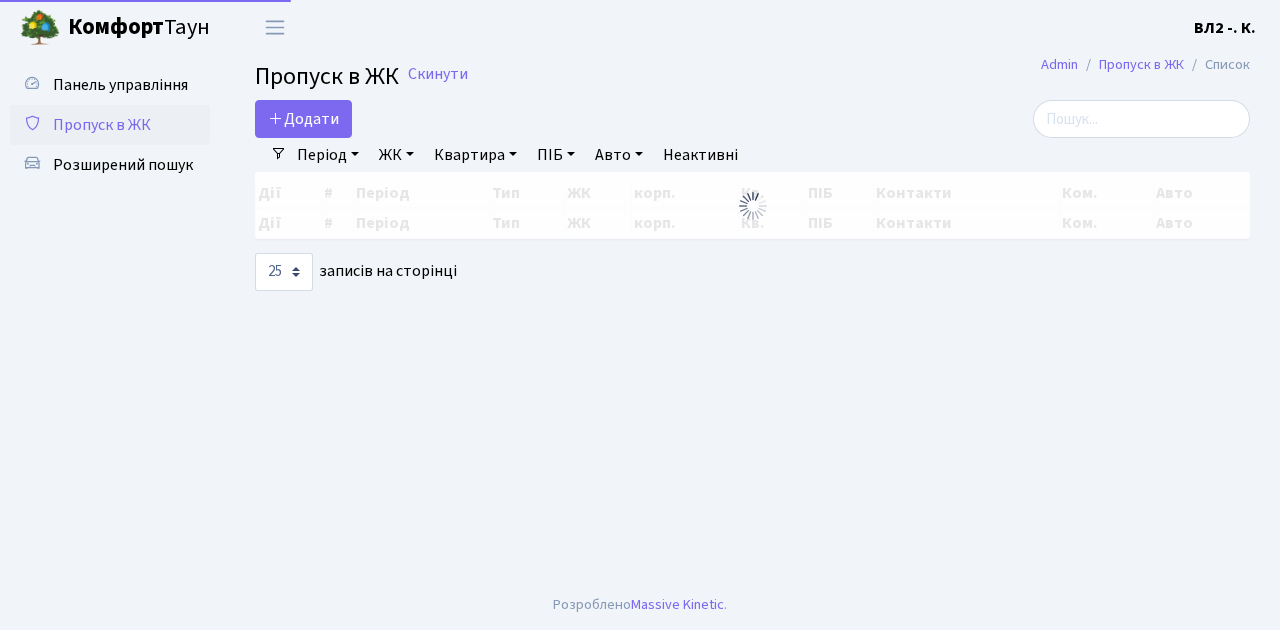 select on "25" 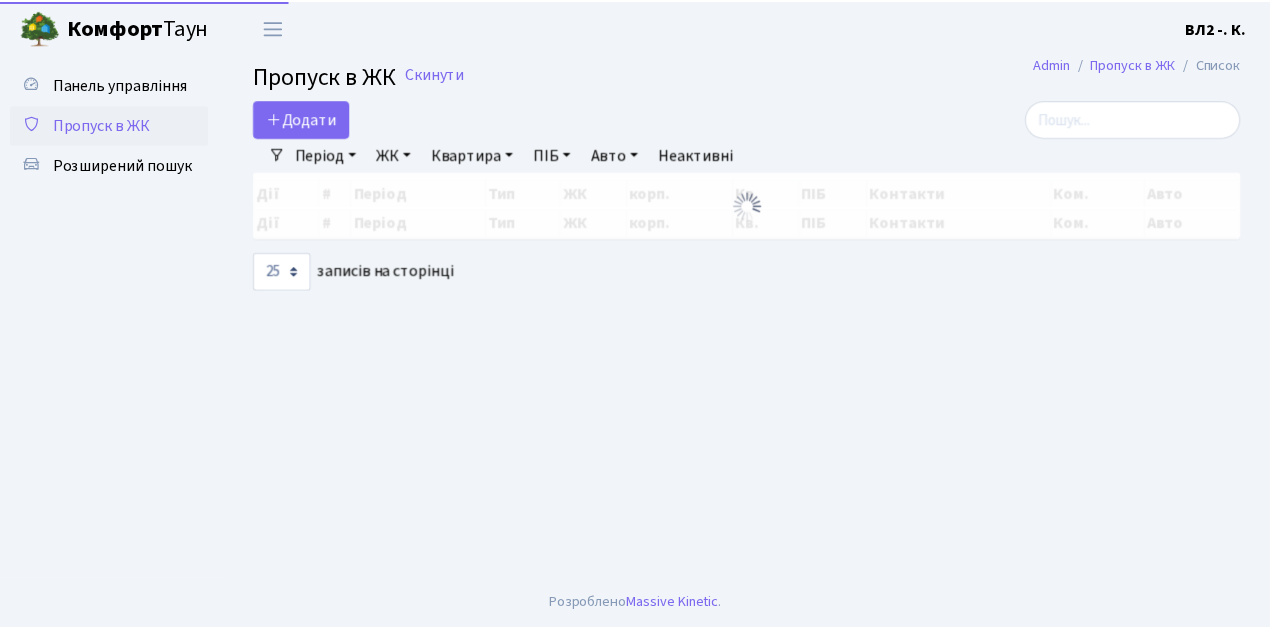 scroll, scrollTop: 0, scrollLeft: 0, axis: both 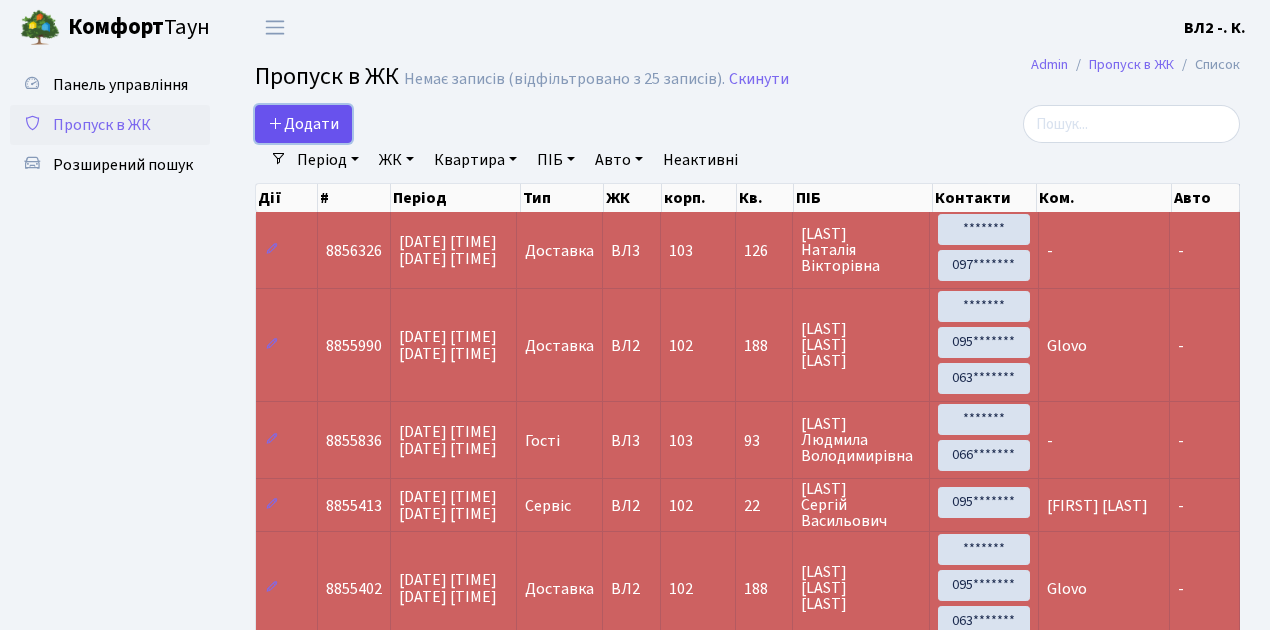 click on "Додати" at bounding box center [303, 124] 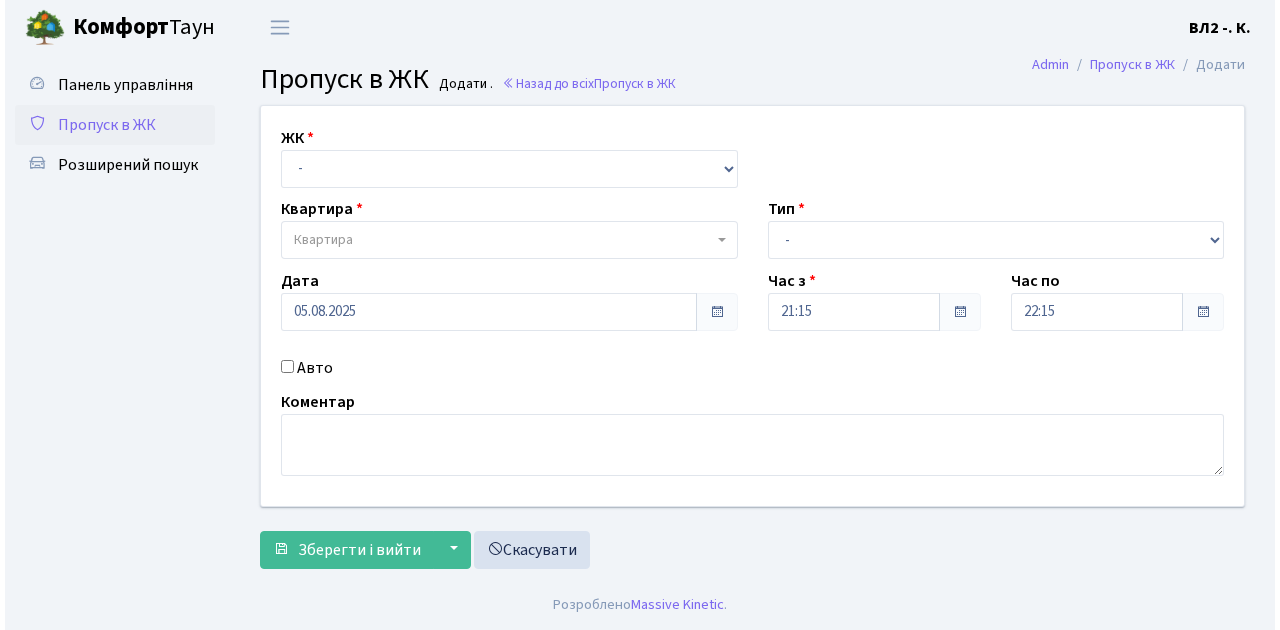 scroll, scrollTop: 0, scrollLeft: 0, axis: both 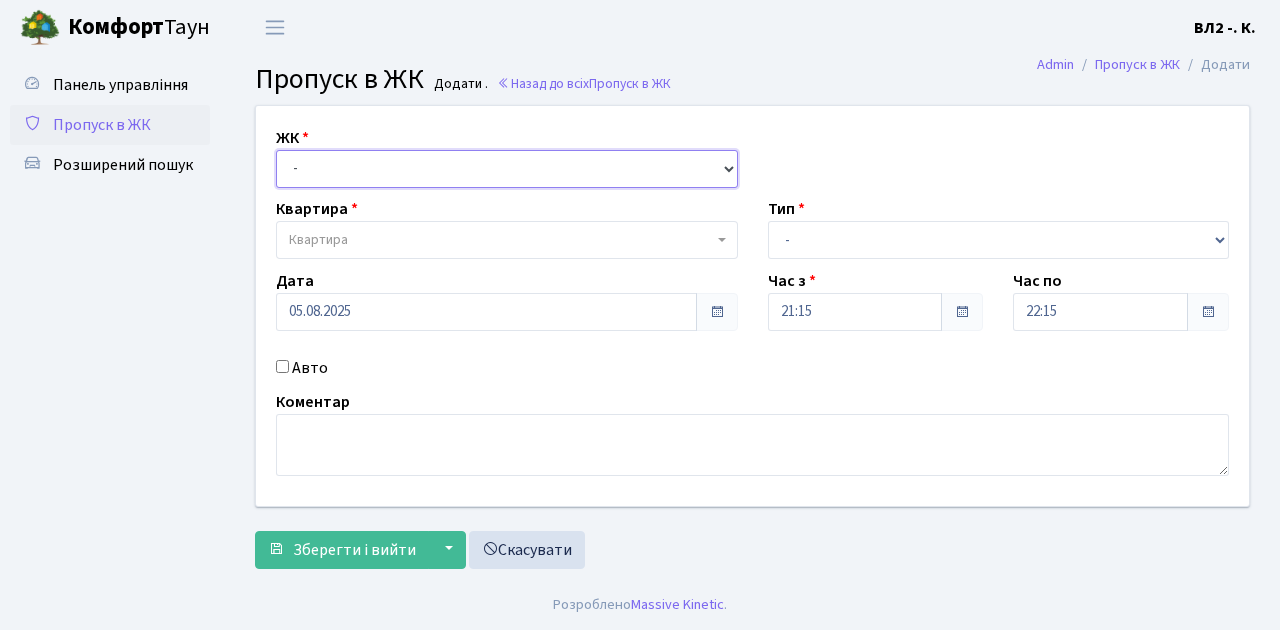 click on "-
ВЛ1, [CITY], [STREET], [NUMBER]/[NUMBER]
ВЛ2, [STREET], [NUMBER]
ВЛ3, [STREET], [NUMBER]/[NUMBER]" at bounding box center [507, 169] 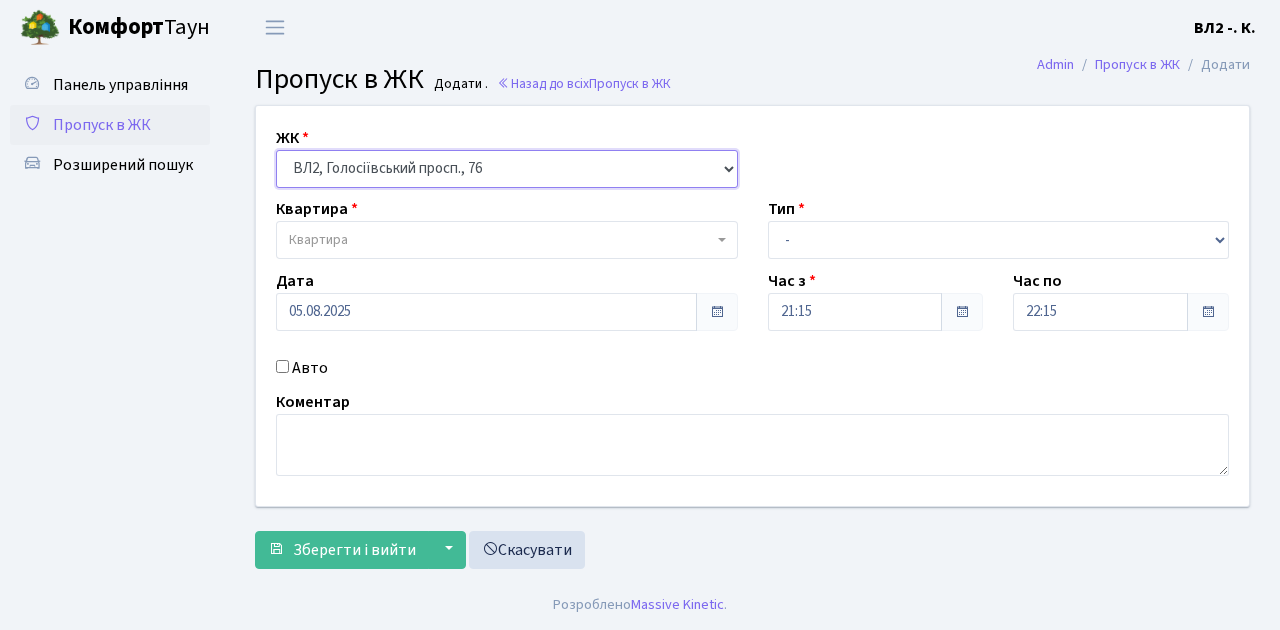 click on "-
ВЛ1, [CITY], [STREET], [NUMBER]/[NUMBER]
ВЛ2, [STREET], [NUMBER]
ВЛ3, [STREET], [NUMBER]/[NUMBER]" at bounding box center [507, 169] 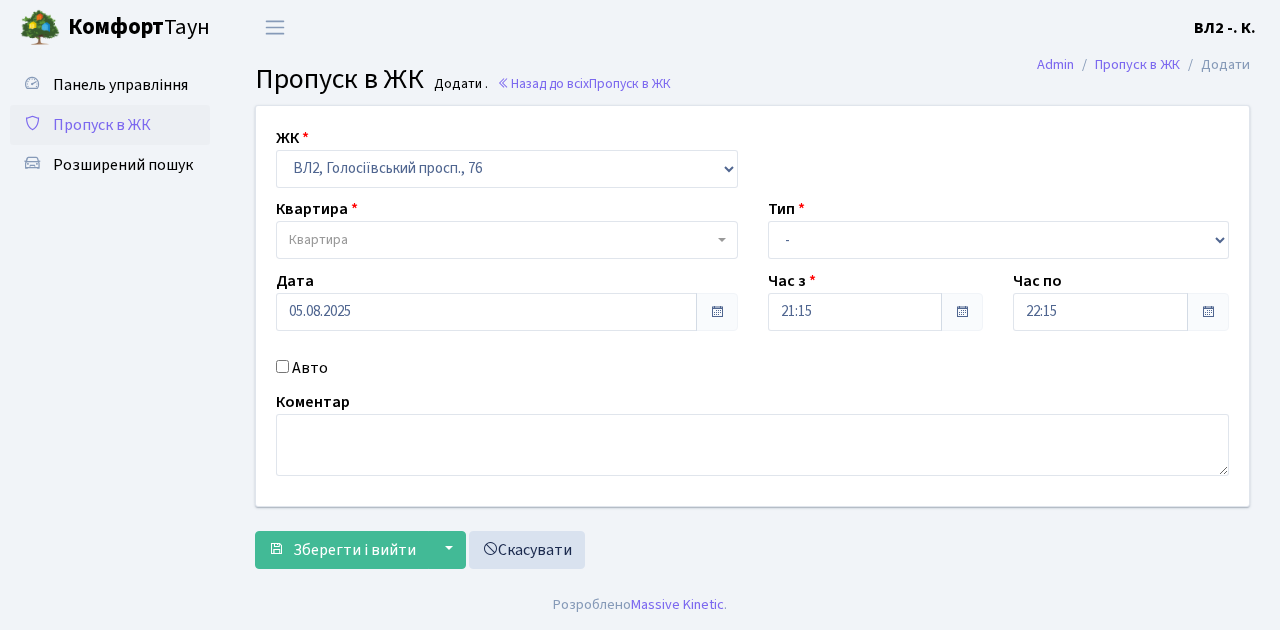 click on "Квартира" at bounding box center (501, 240) 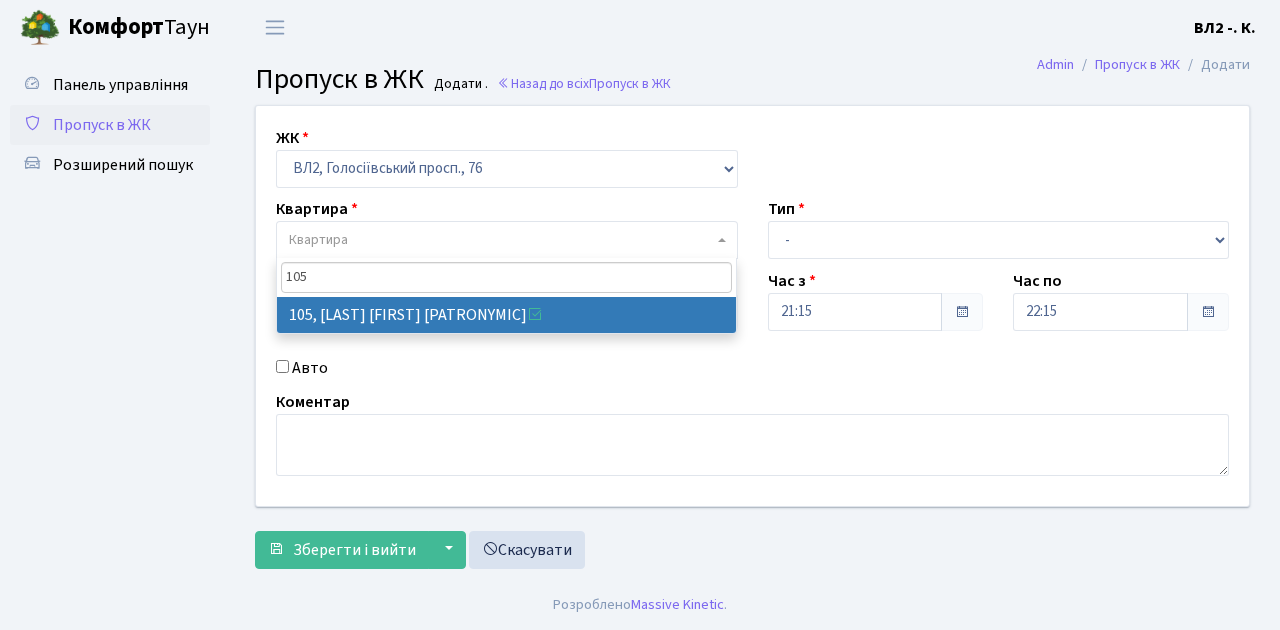 type on "105" 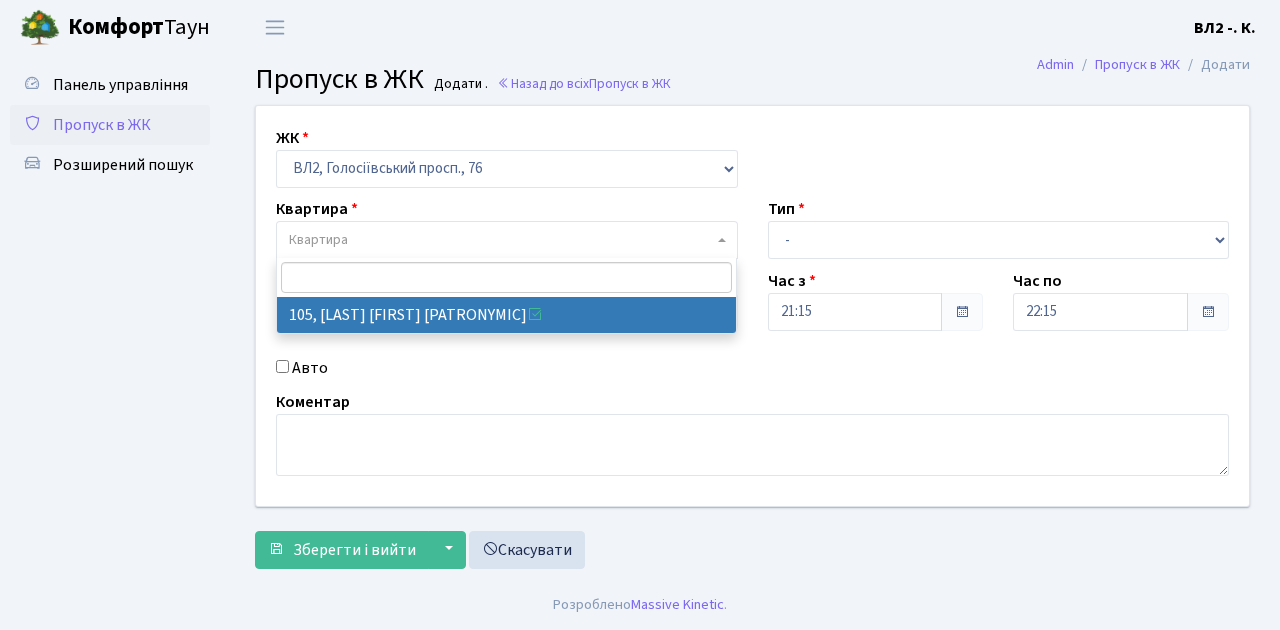 select on "38251" 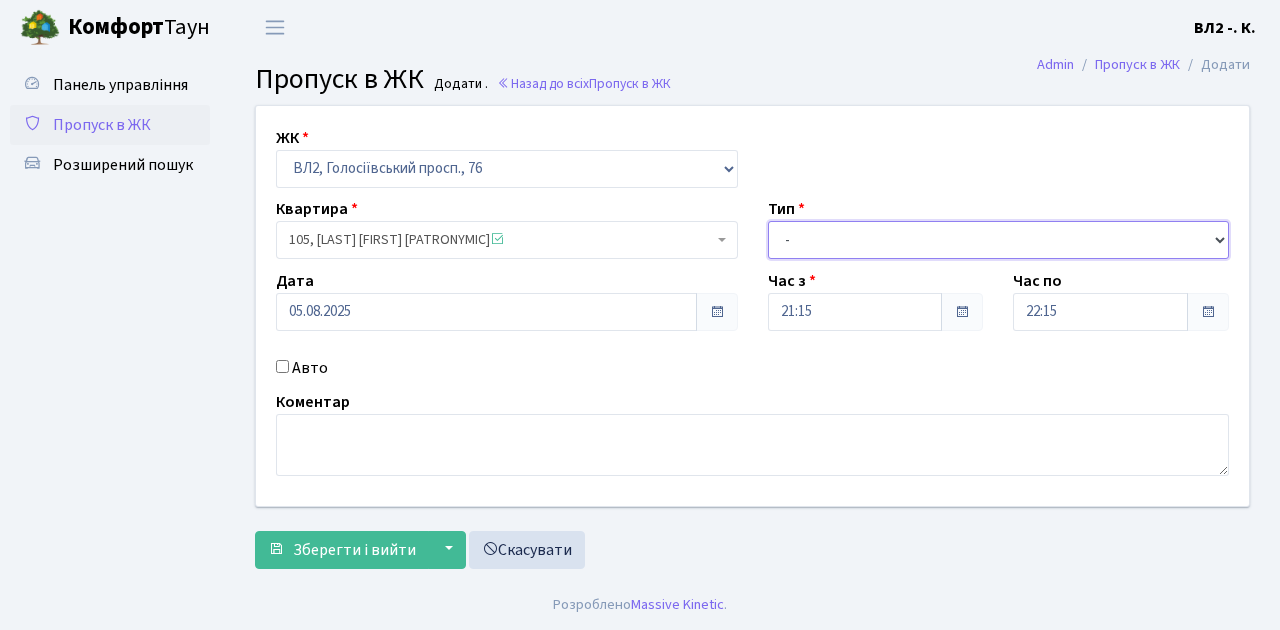 click on "-
Доставка
Таксі
Гості
Сервіс" at bounding box center (999, 240) 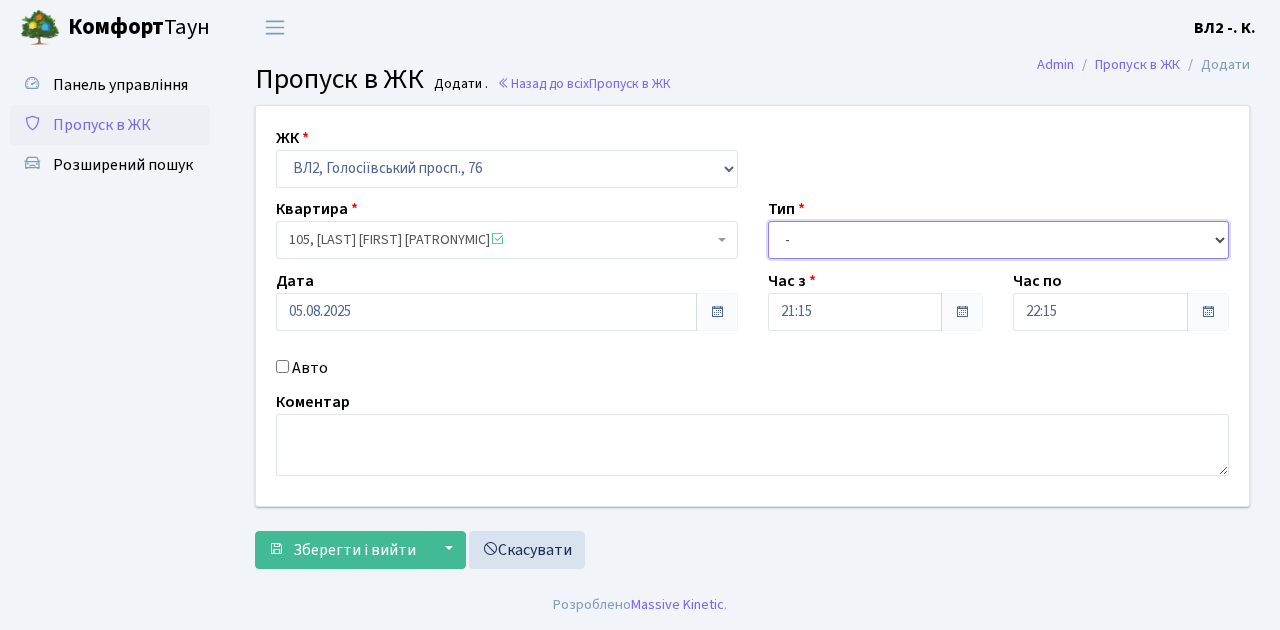 select on "1" 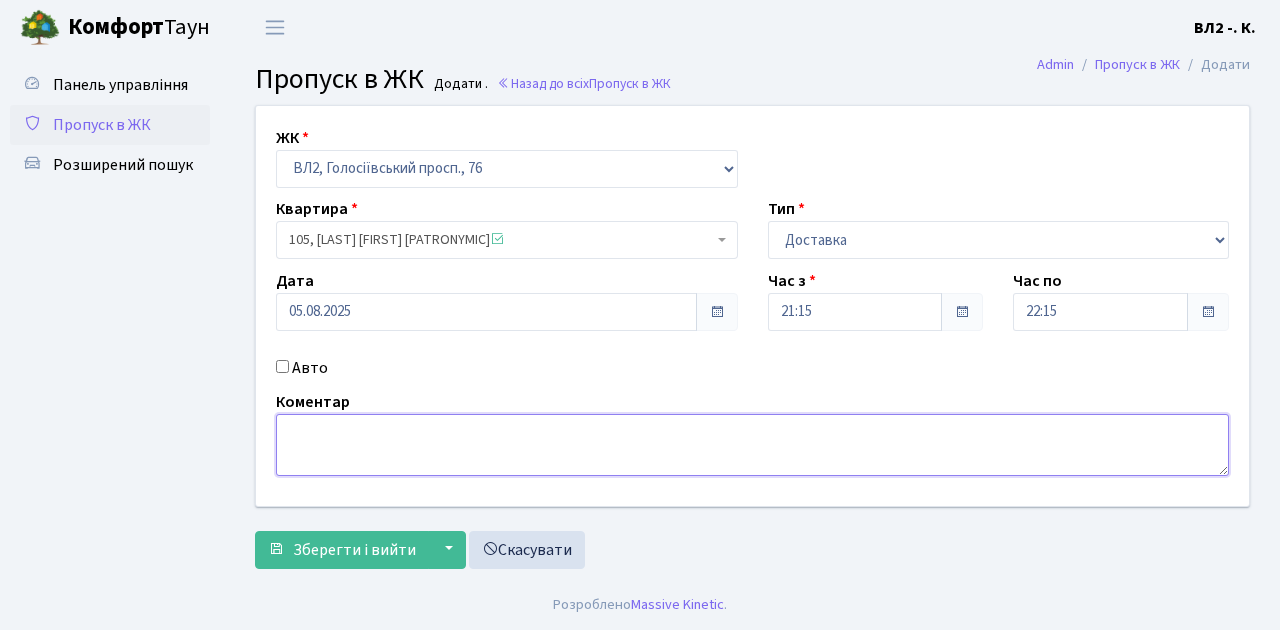 click at bounding box center (752, 445) 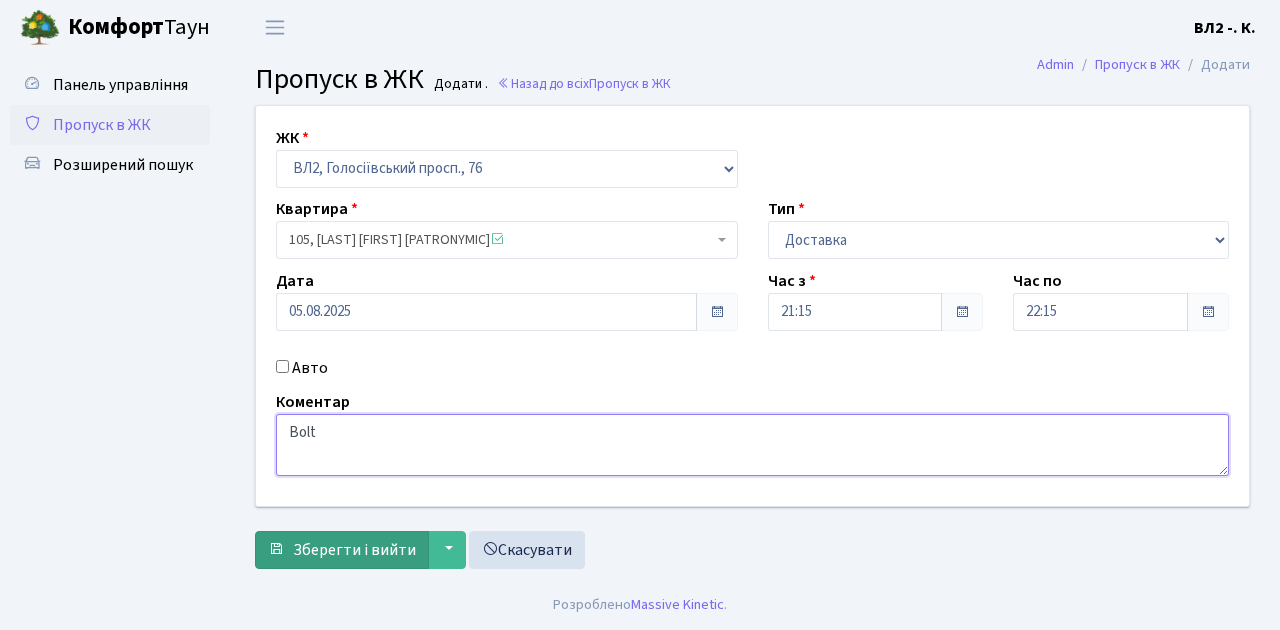 type on "Bolt" 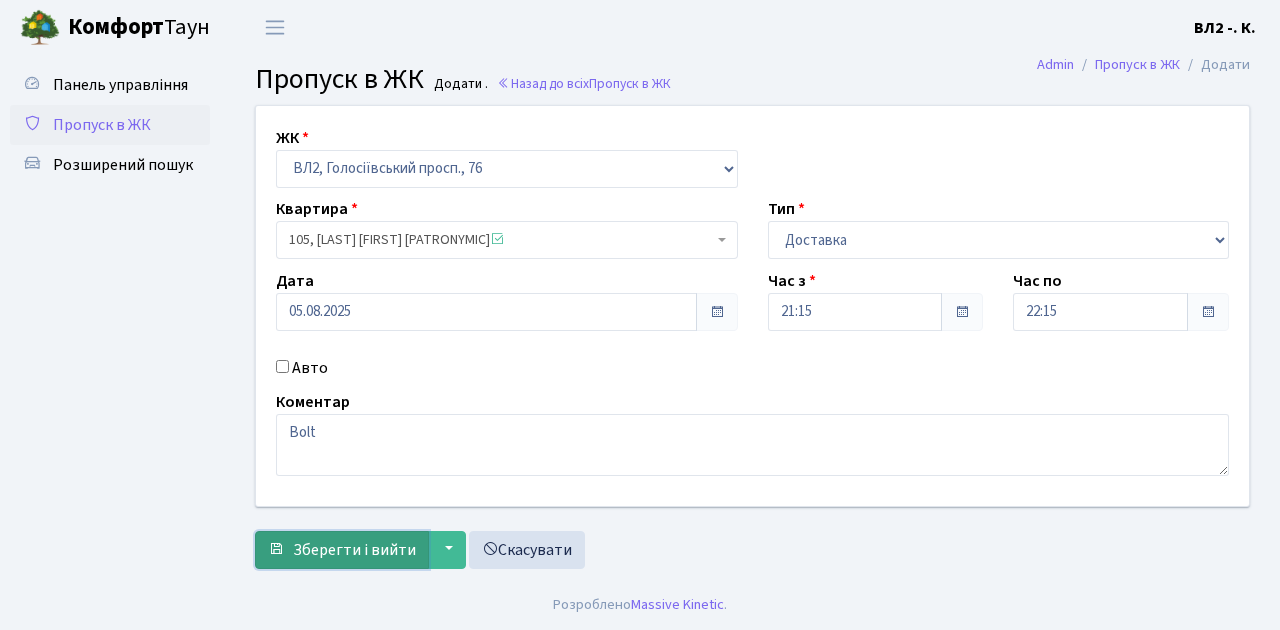 click on "Зберегти і вийти" at bounding box center (354, 550) 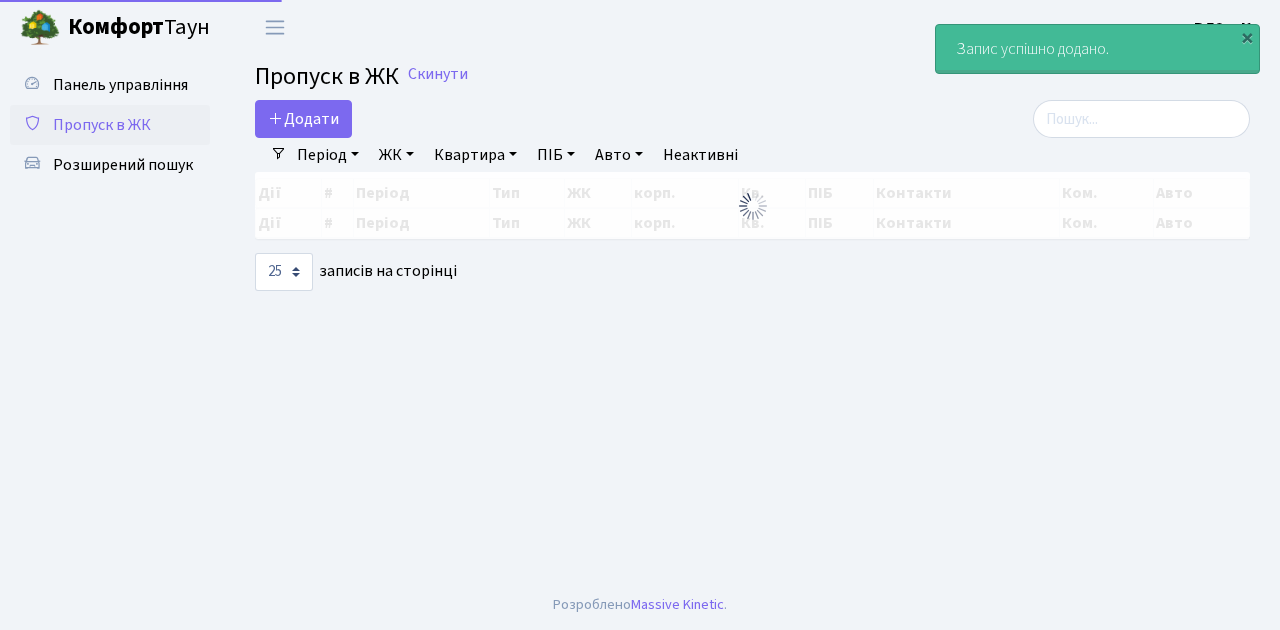 select on "25" 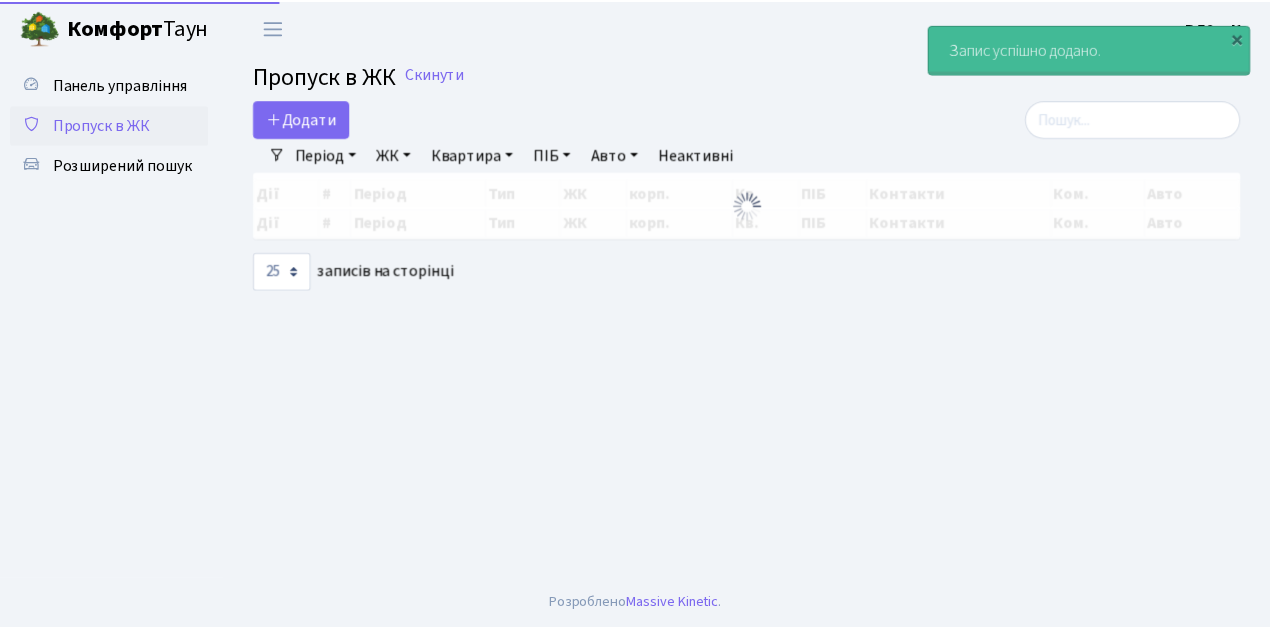 scroll, scrollTop: 0, scrollLeft: 0, axis: both 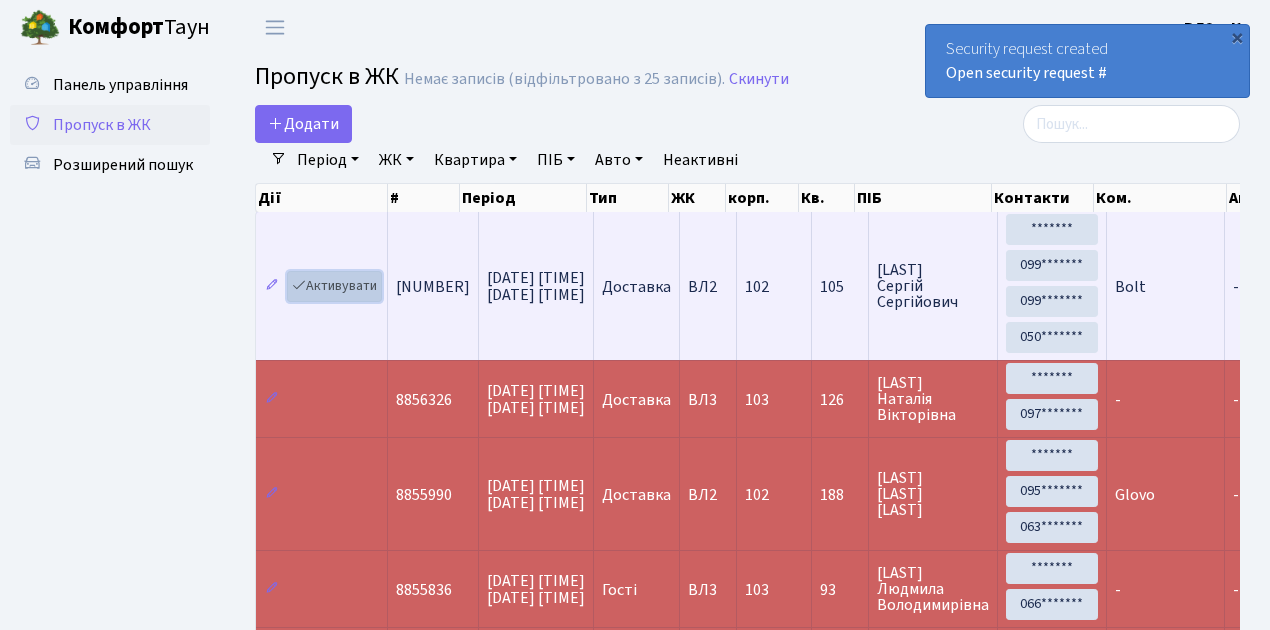 click on "Активувати" at bounding box center [334, 286] 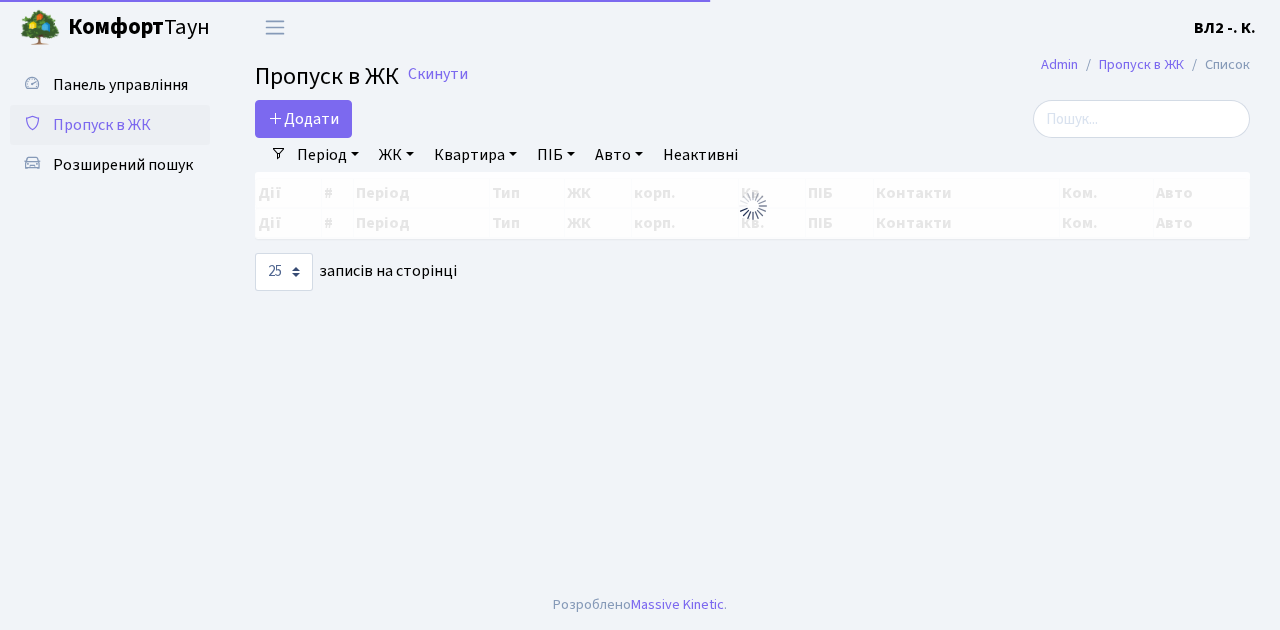 select on "25" 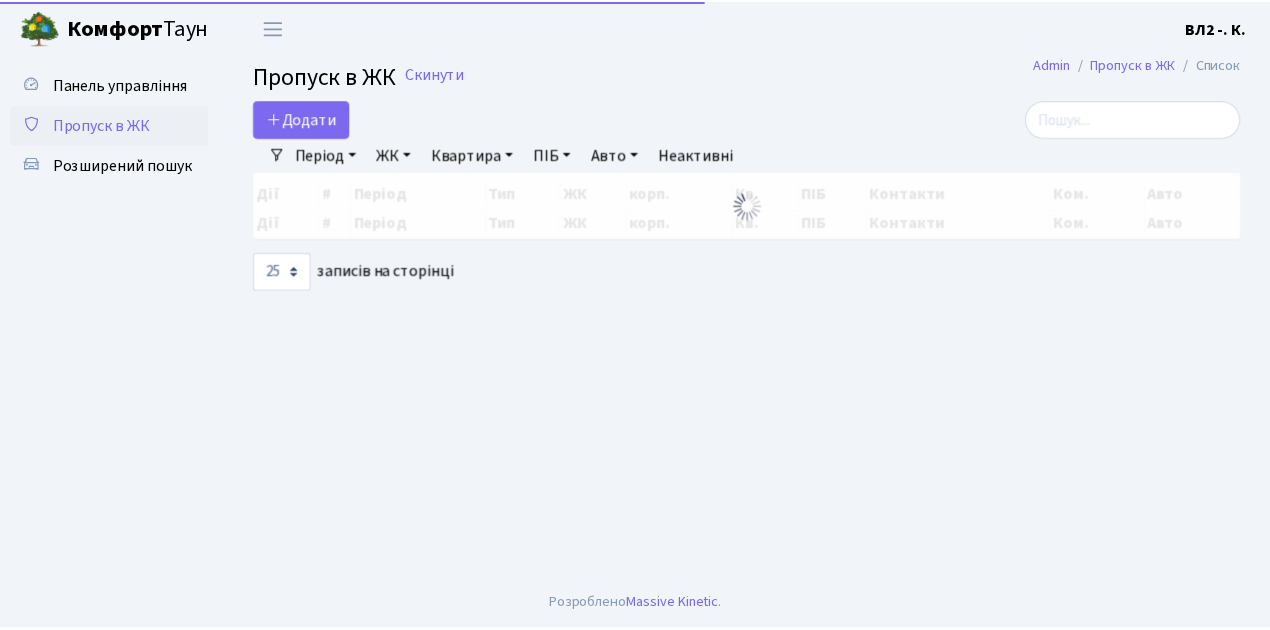 scroll, scrollTop: 0, scrollLeft: 0, axis: both 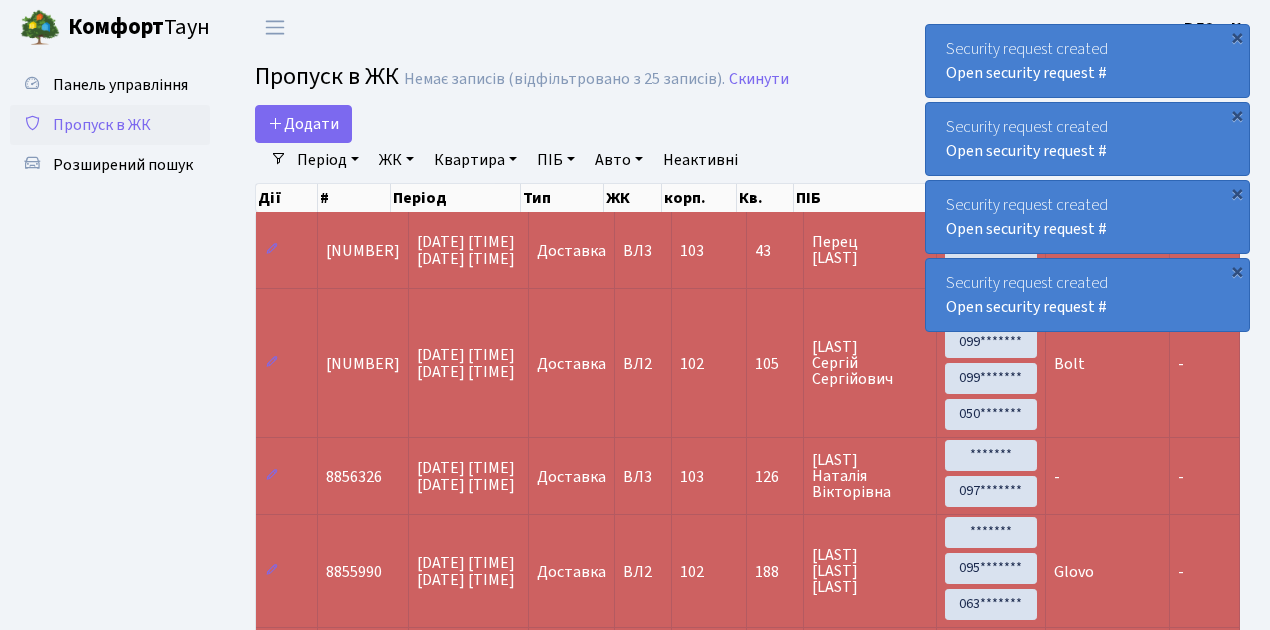 click on "Пропуск в ЖК" at bounding box center (102, 125) 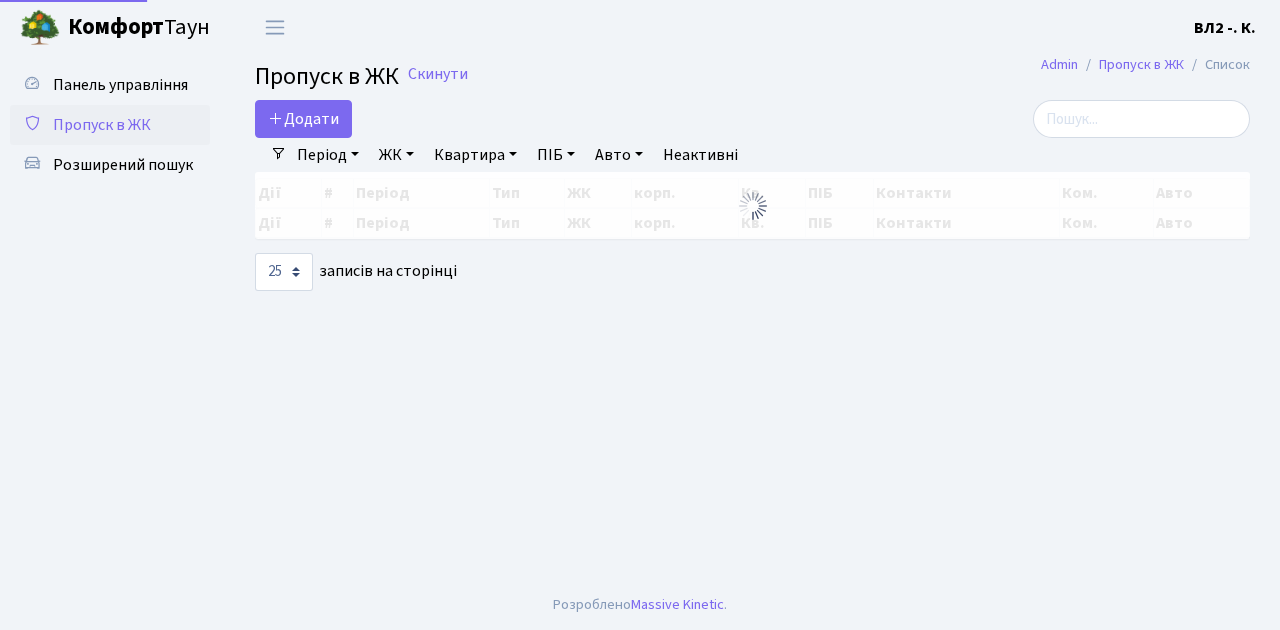 select on "25" 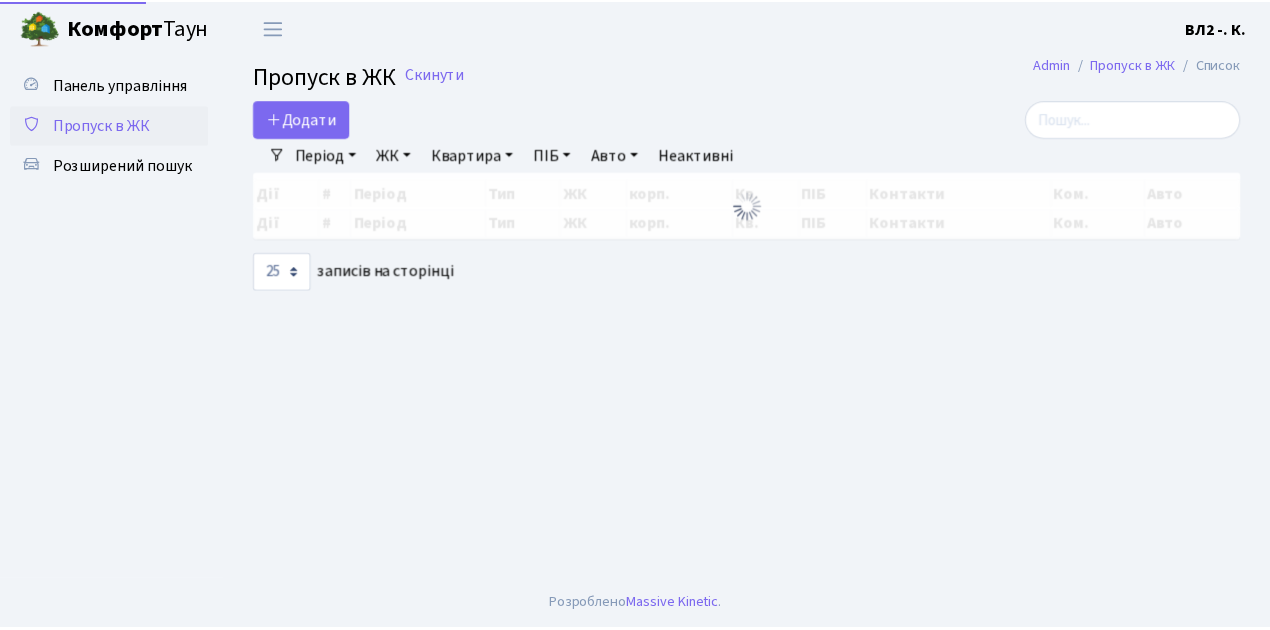 scroll, scrollTop: 0, scrollLeft: 0, axis: both 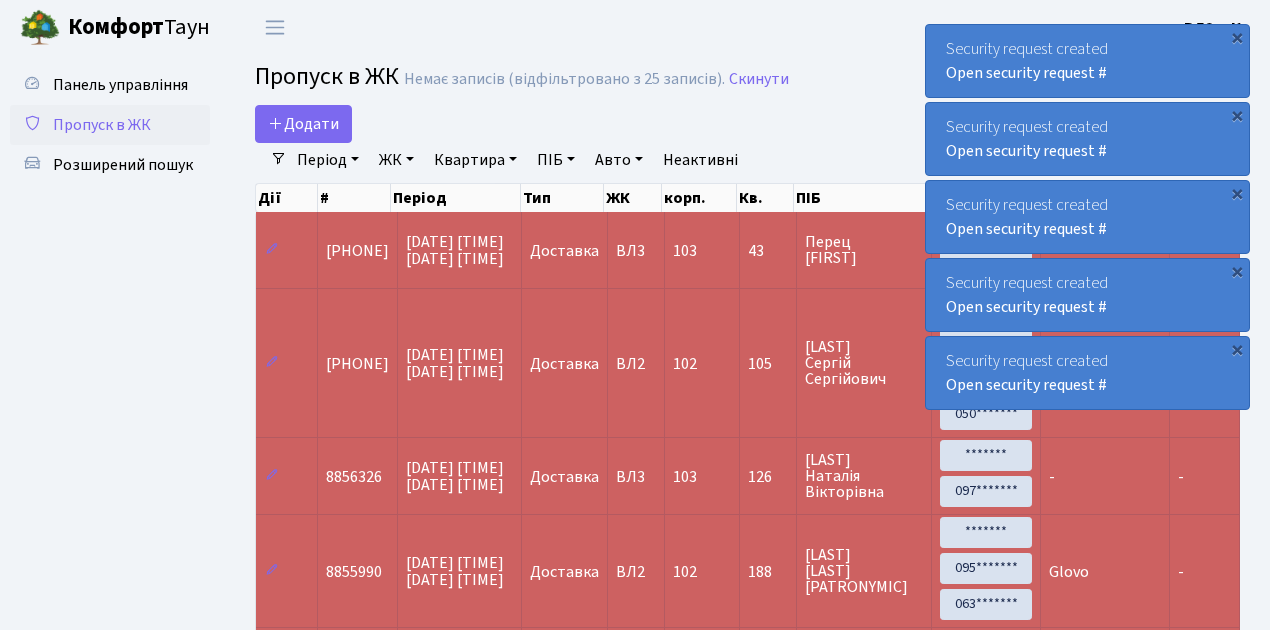 click on "Пропуск в ЖК" at bounding box center (102, 125) 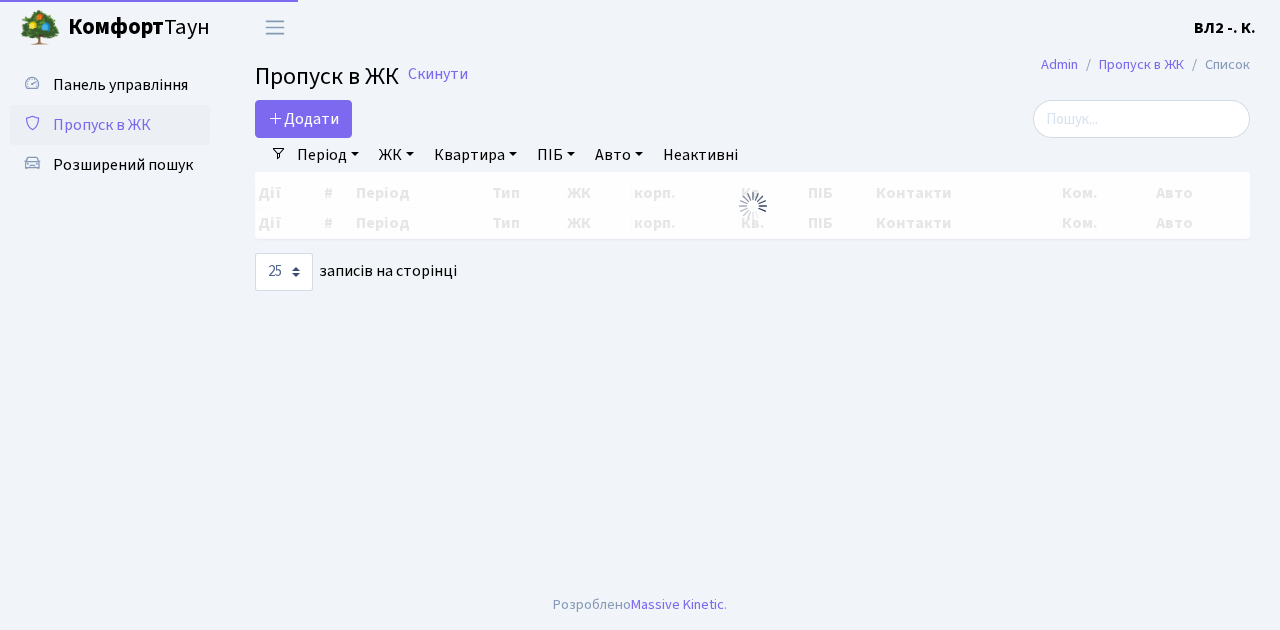 select on "25" 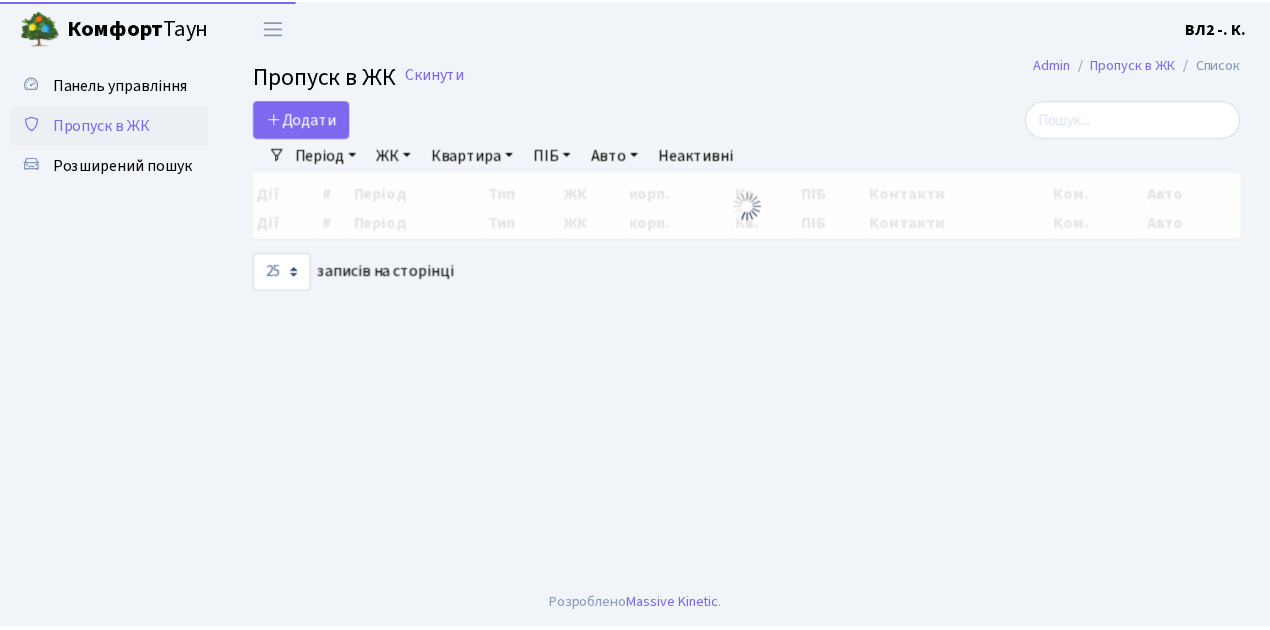 scroll, scrollTop: 0, scrollLeft: 0, axis: both 